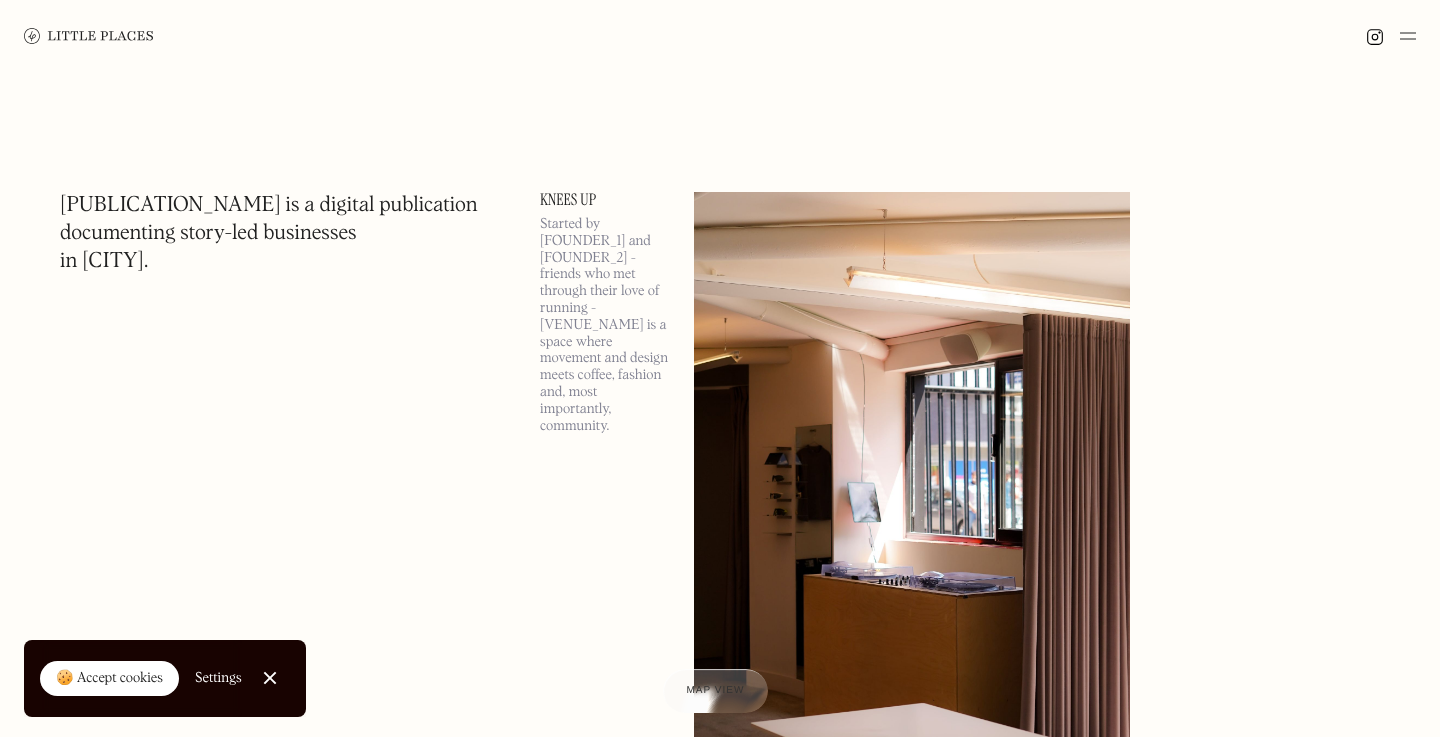 scroll, scrollTop: 0, scrollLeft: 0, axis: both 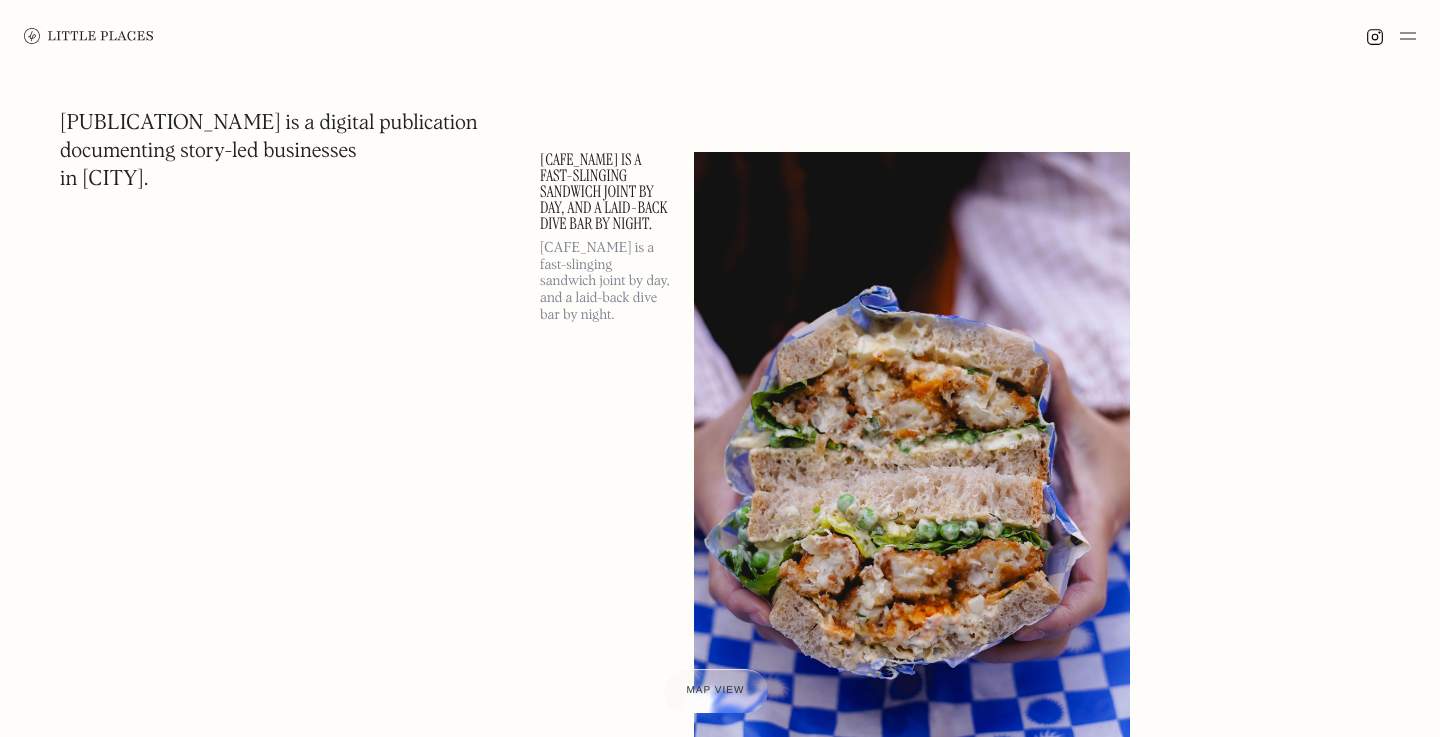 click at bounding box center [1408, 36] 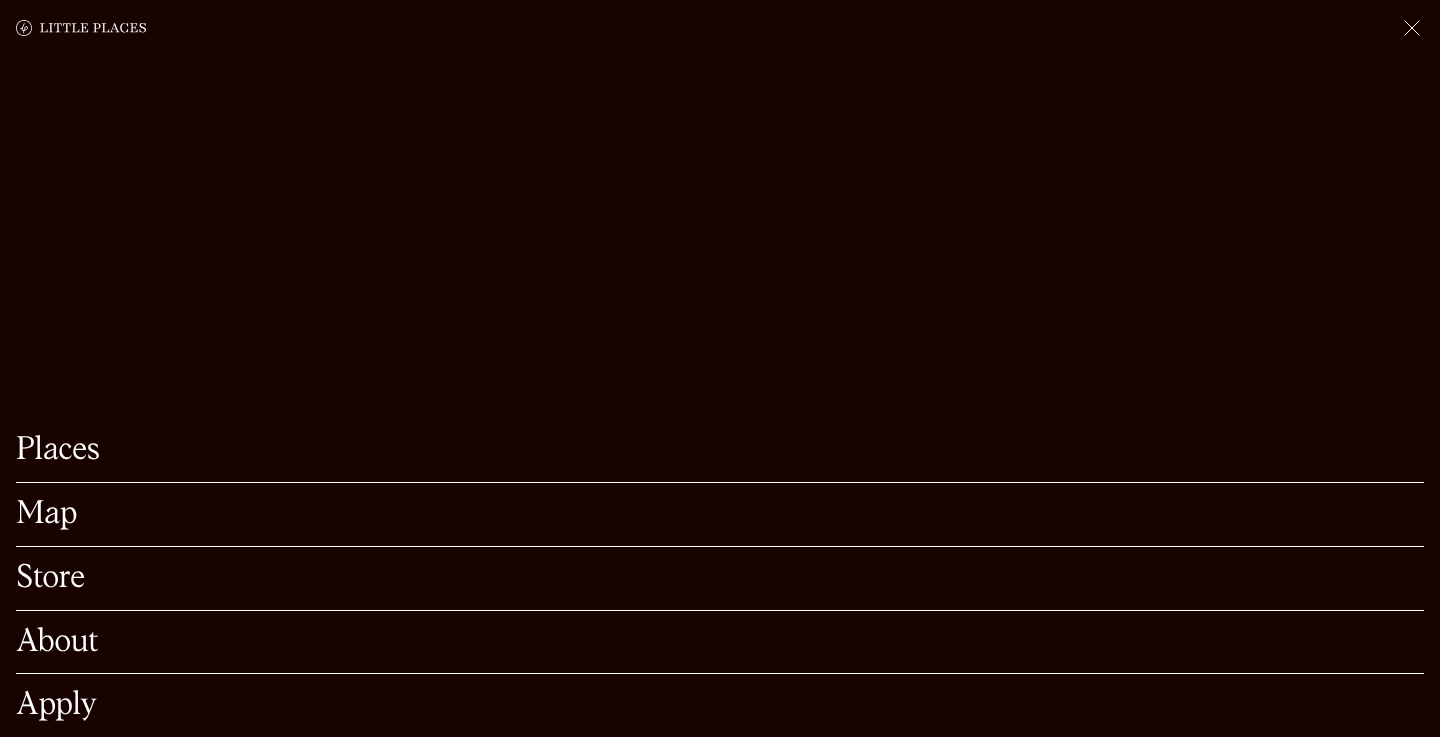 scroll, scrollTop: 14771, scrollLeft: 0, axis: vertical 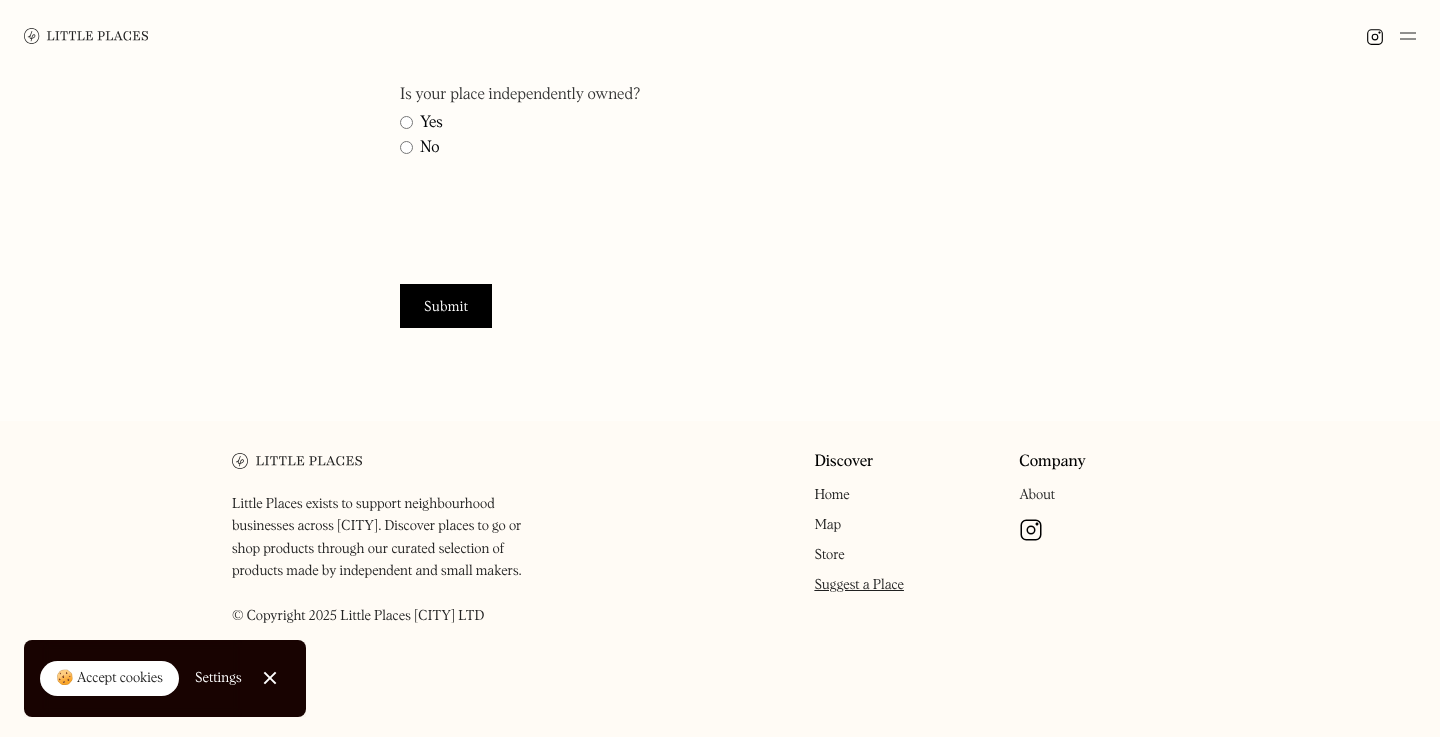 click on "About" at bounding box center (1037, 495) 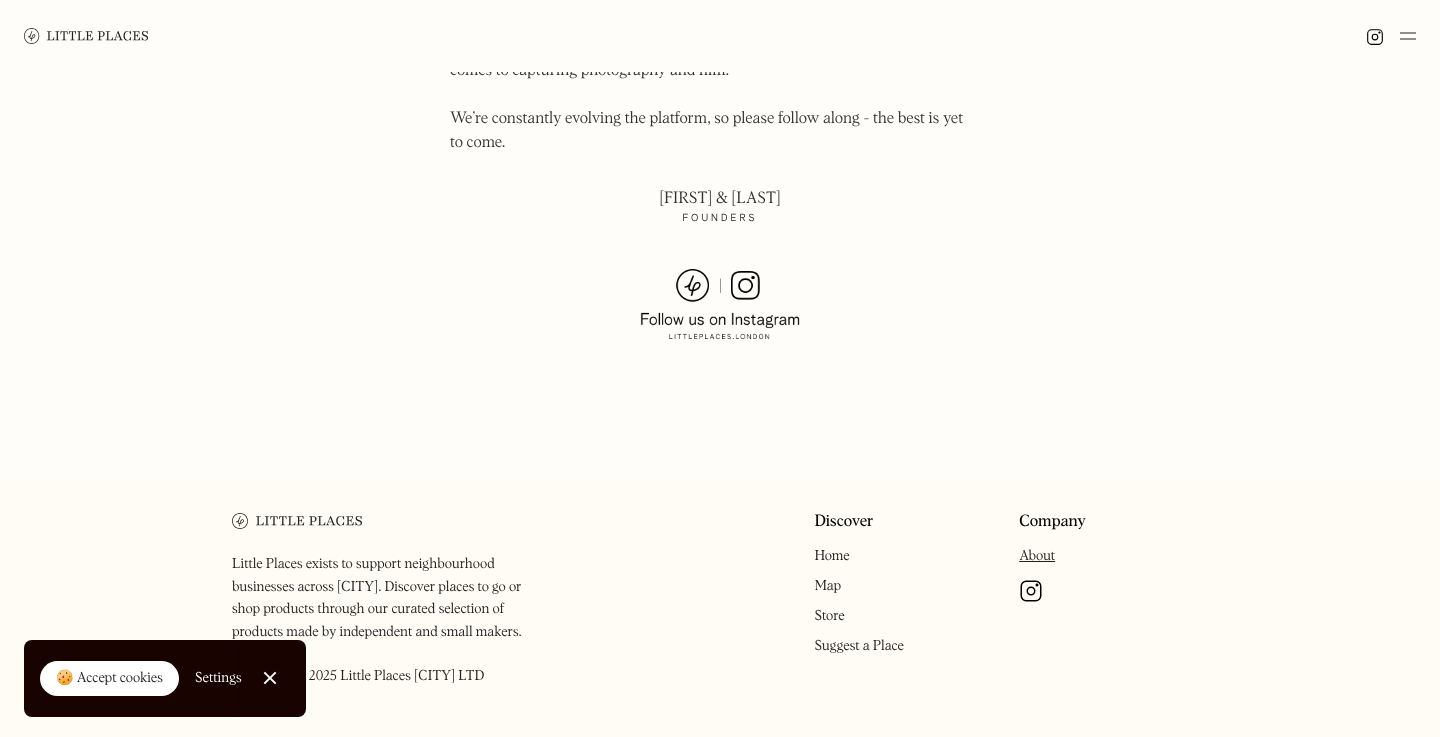 scroll, scrollTop: 1479, scrollLeft: 0, axis: vertical 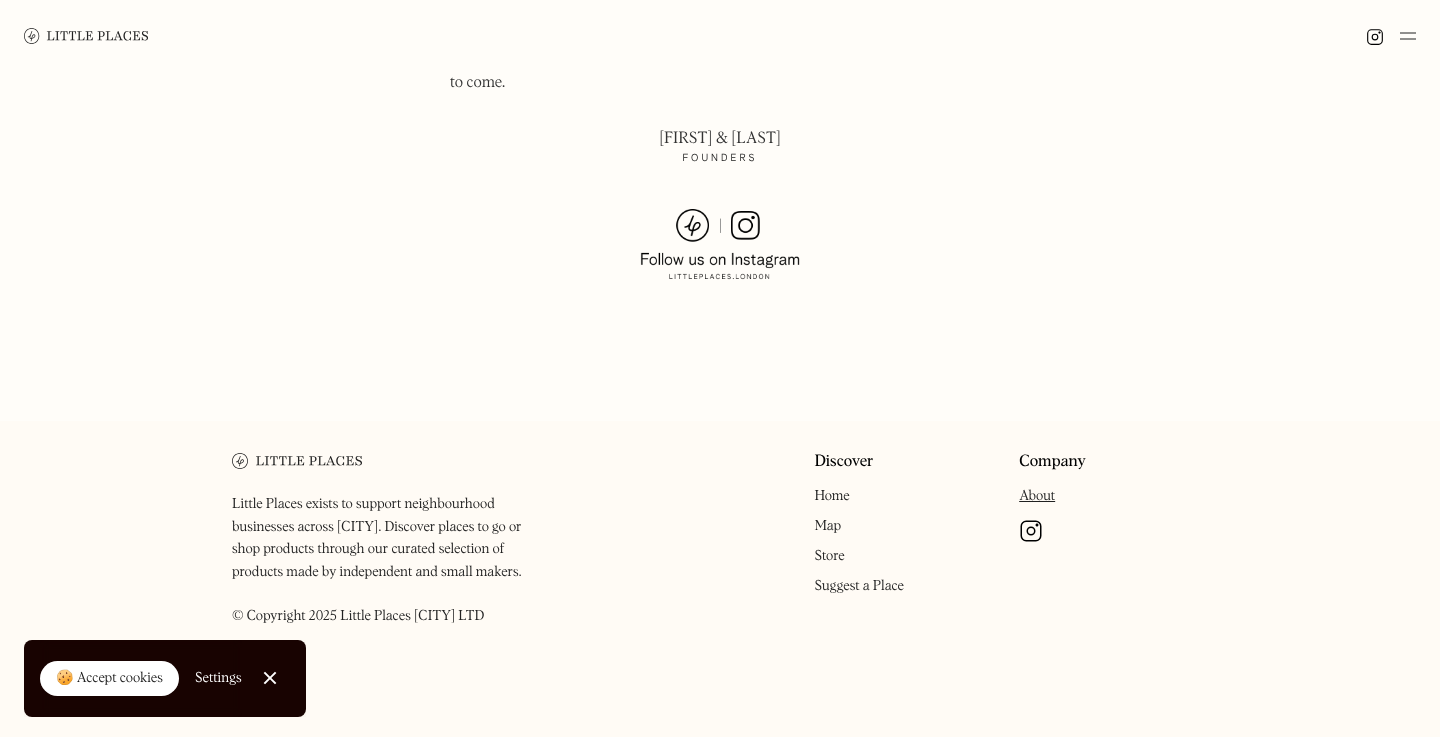 click at bounding box center [86, 35] 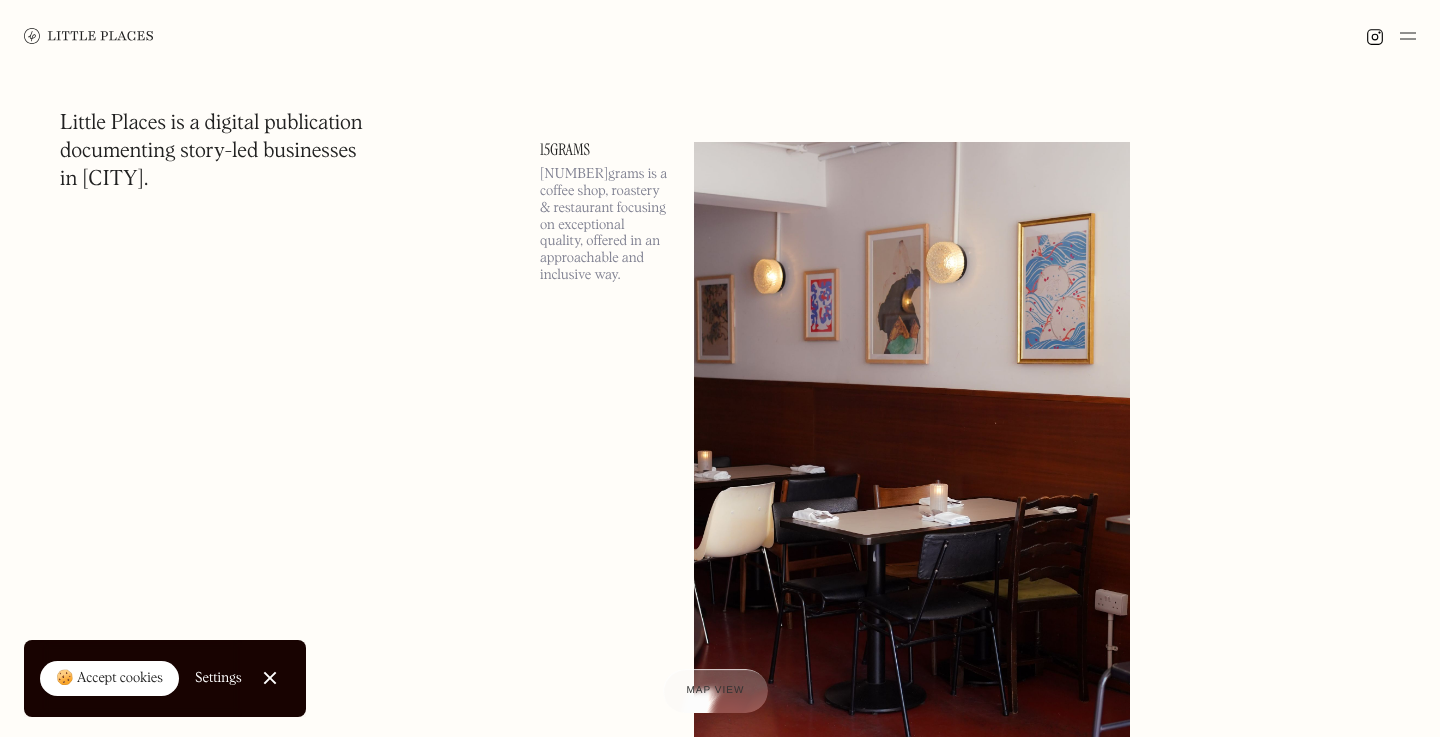 scroll, scrollTop: 1439, scrollLeft: 0, axis: vertical 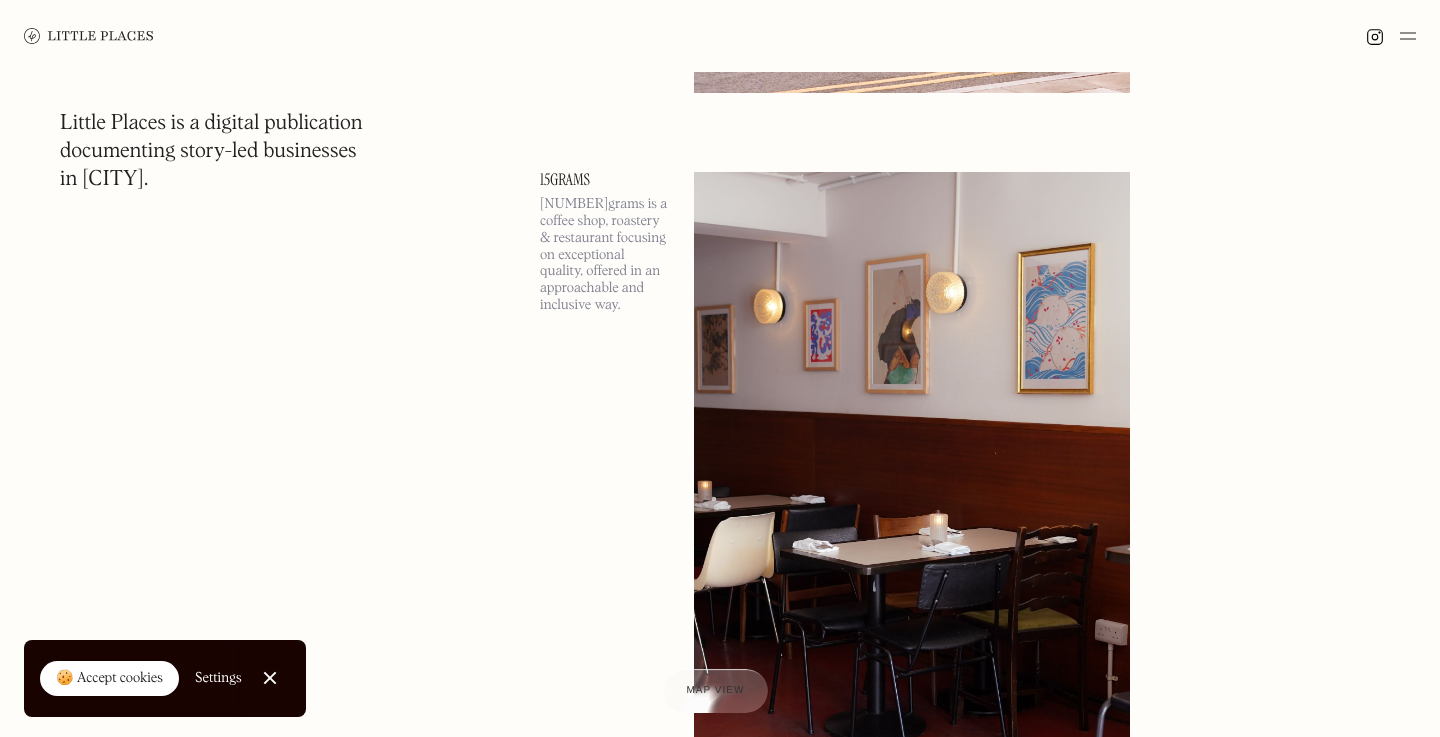 click on "[NUMBER]grams is a coffee shop, roastery & restaurant focusing on exceptional quality, offered in an approachable and inclusive way." at bounding box center [605, 255] 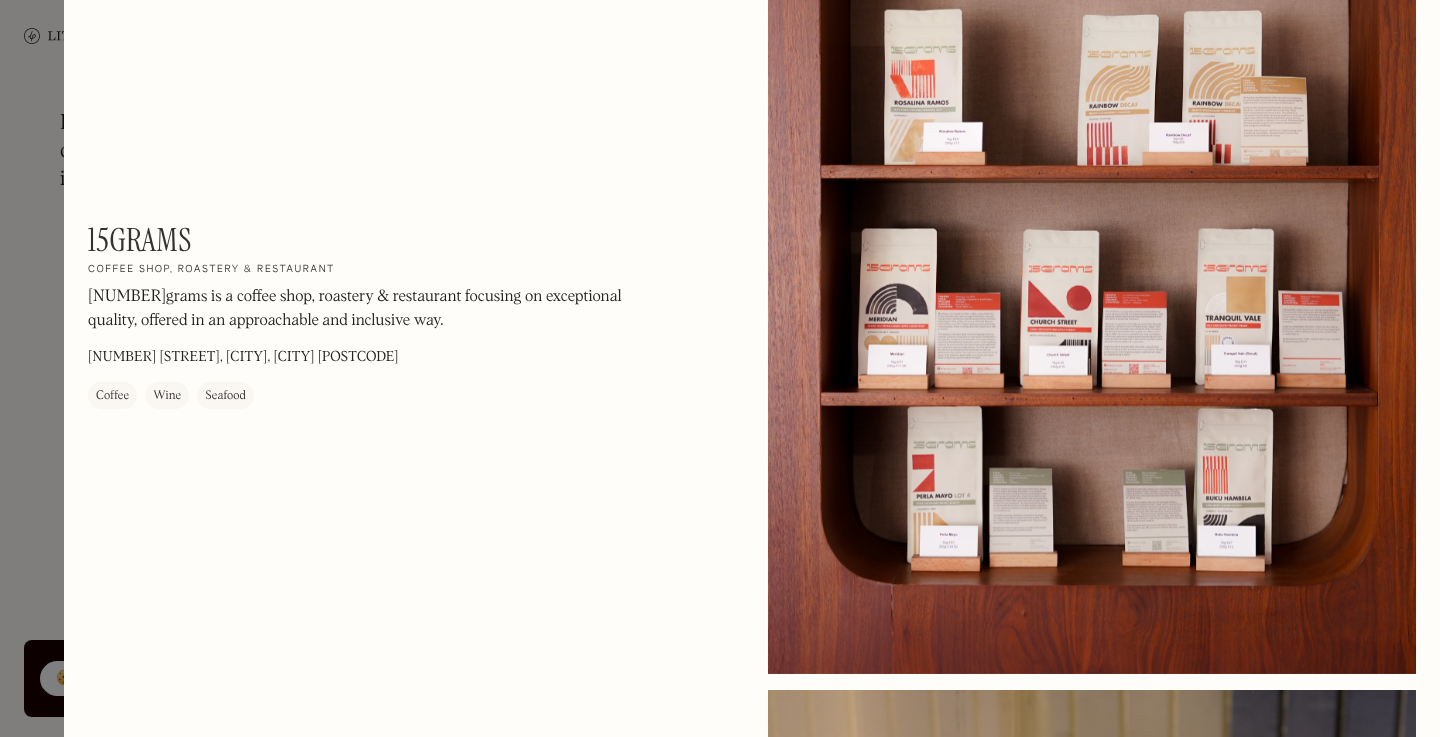scroll, scrollTop: 0, scrollLeft: 0, axis: both 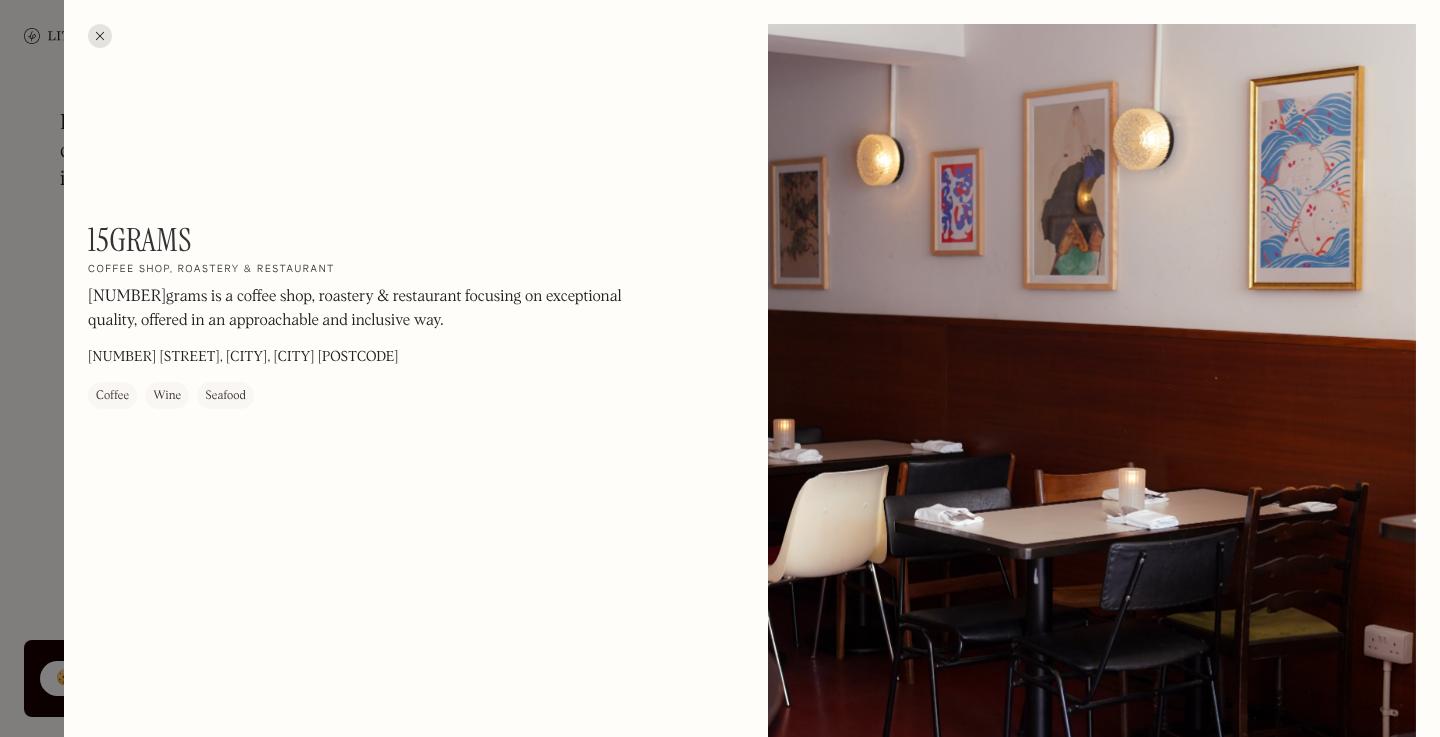 click at bounding box center [100, 36] 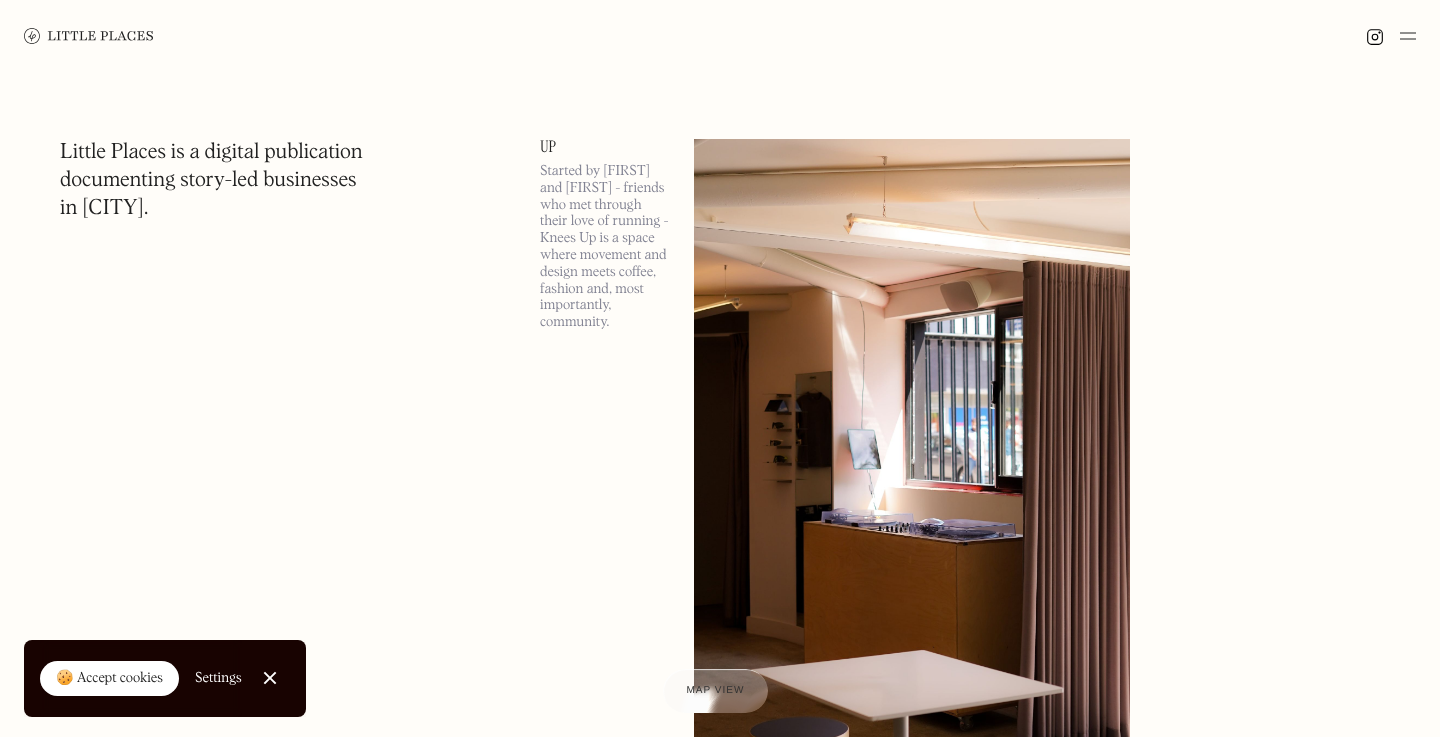 scroll, scrollTop: 0, scrollLeft: 0, axis: both 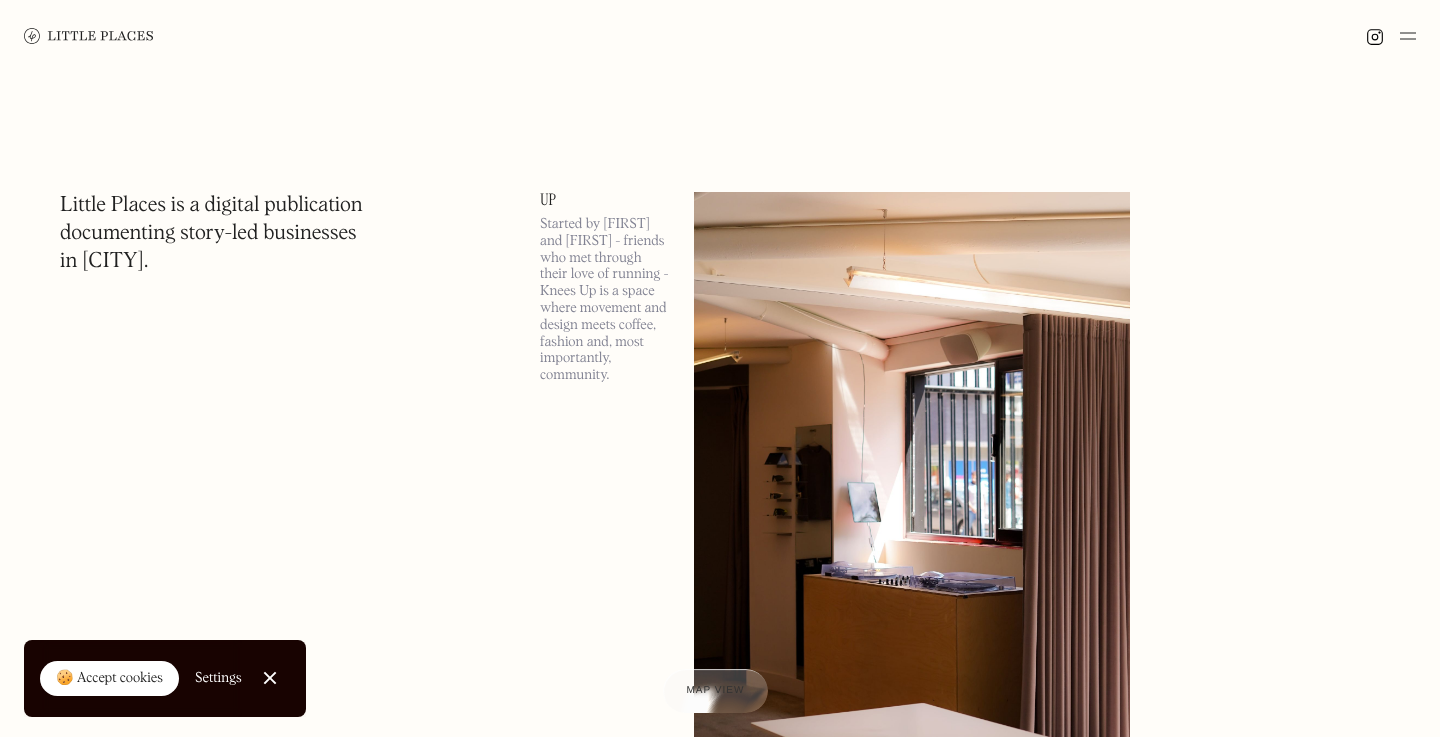 click on "Started by [FIRST] and [FIRST] - friends who met through their love of running - Knees Up is a space where movement and design meets coffee, fashion and, most importantly, community." at bounding box center (605, 300) 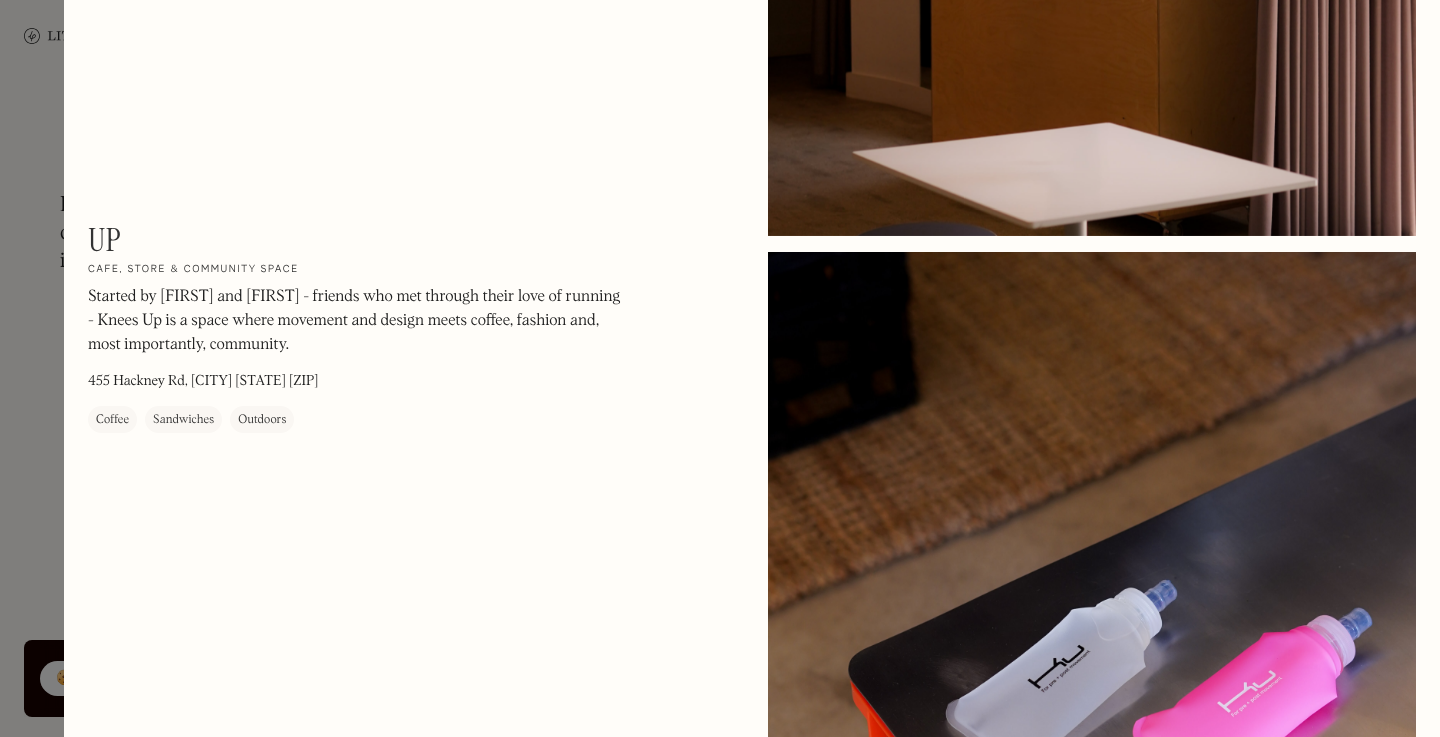 scroll, scrollTop: 0, scrollLeft: 0, axis: both 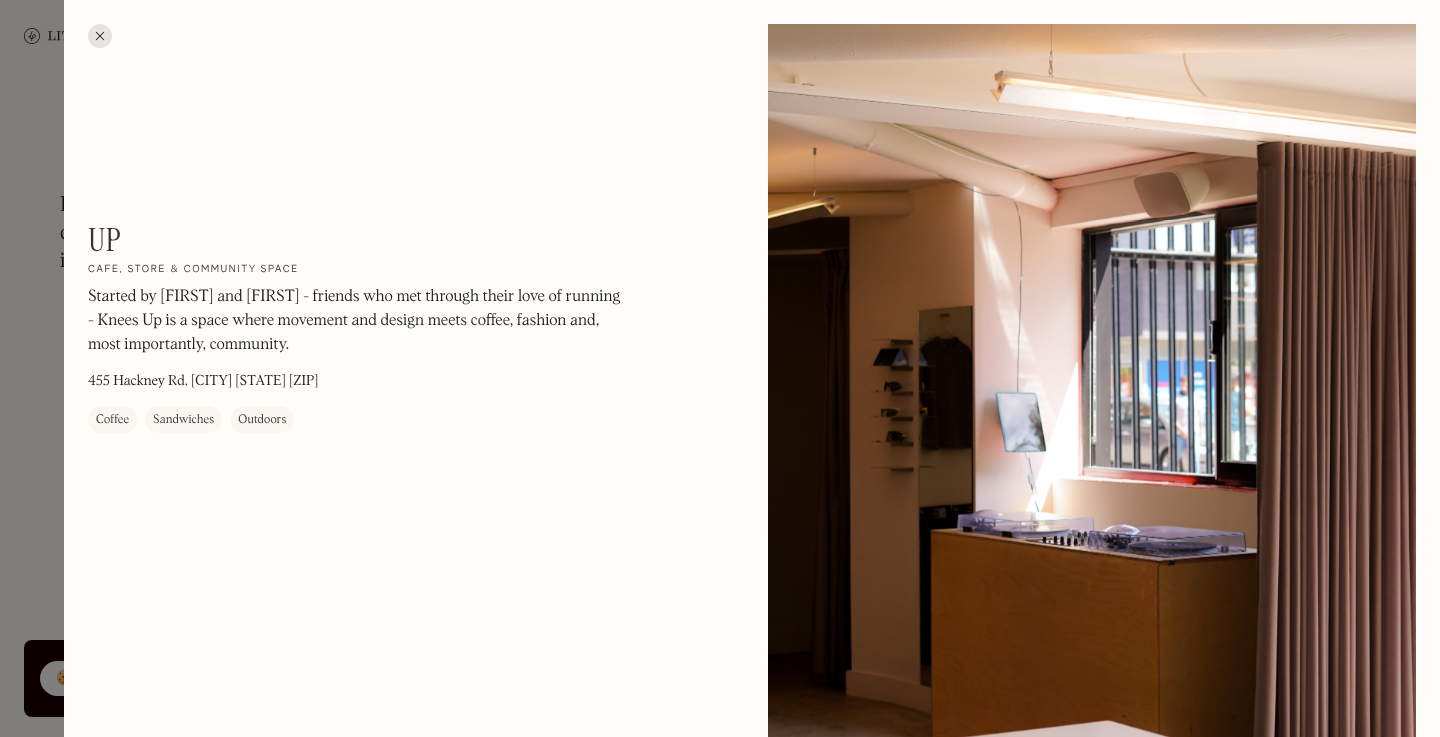 click at bounding box center (100, 36) 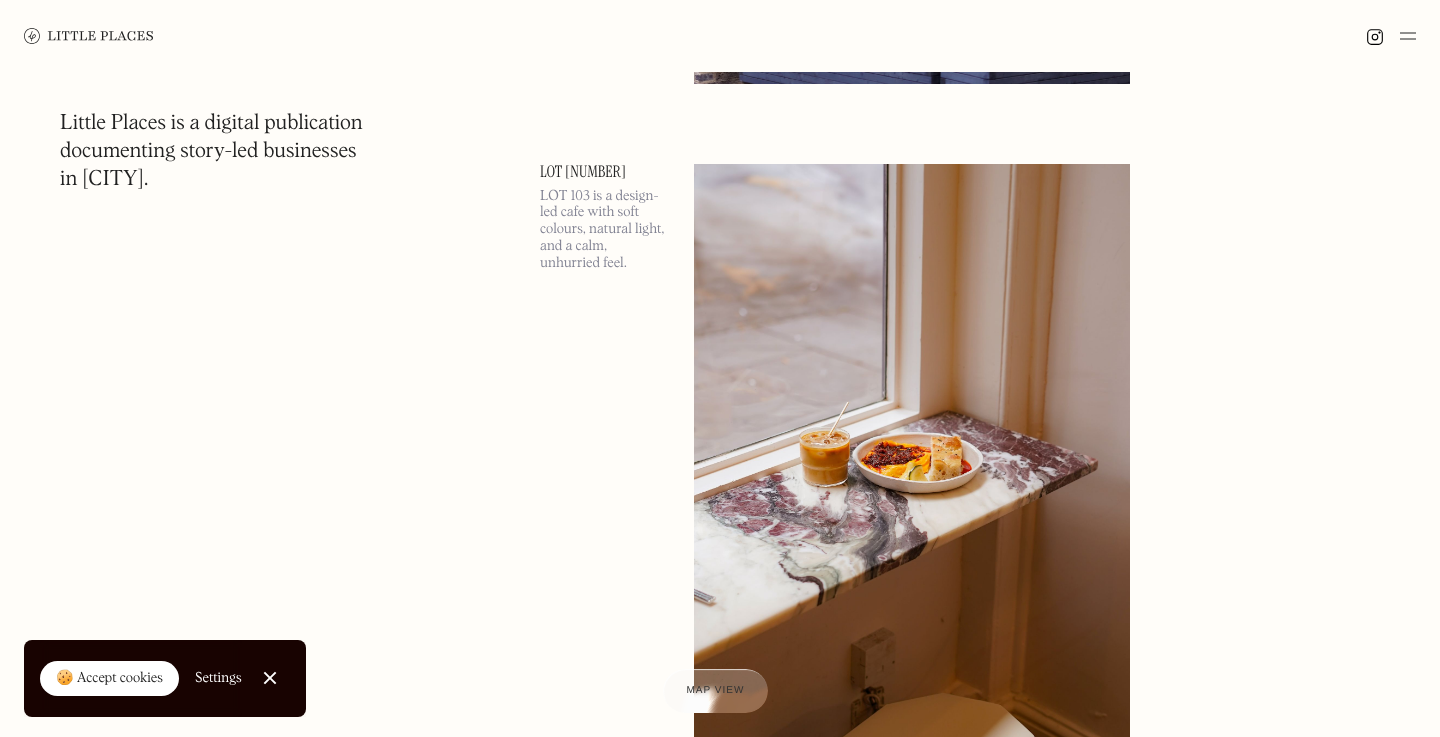 scroll, scrollTop: 4275, scrollLeft: 0, axis: vertical 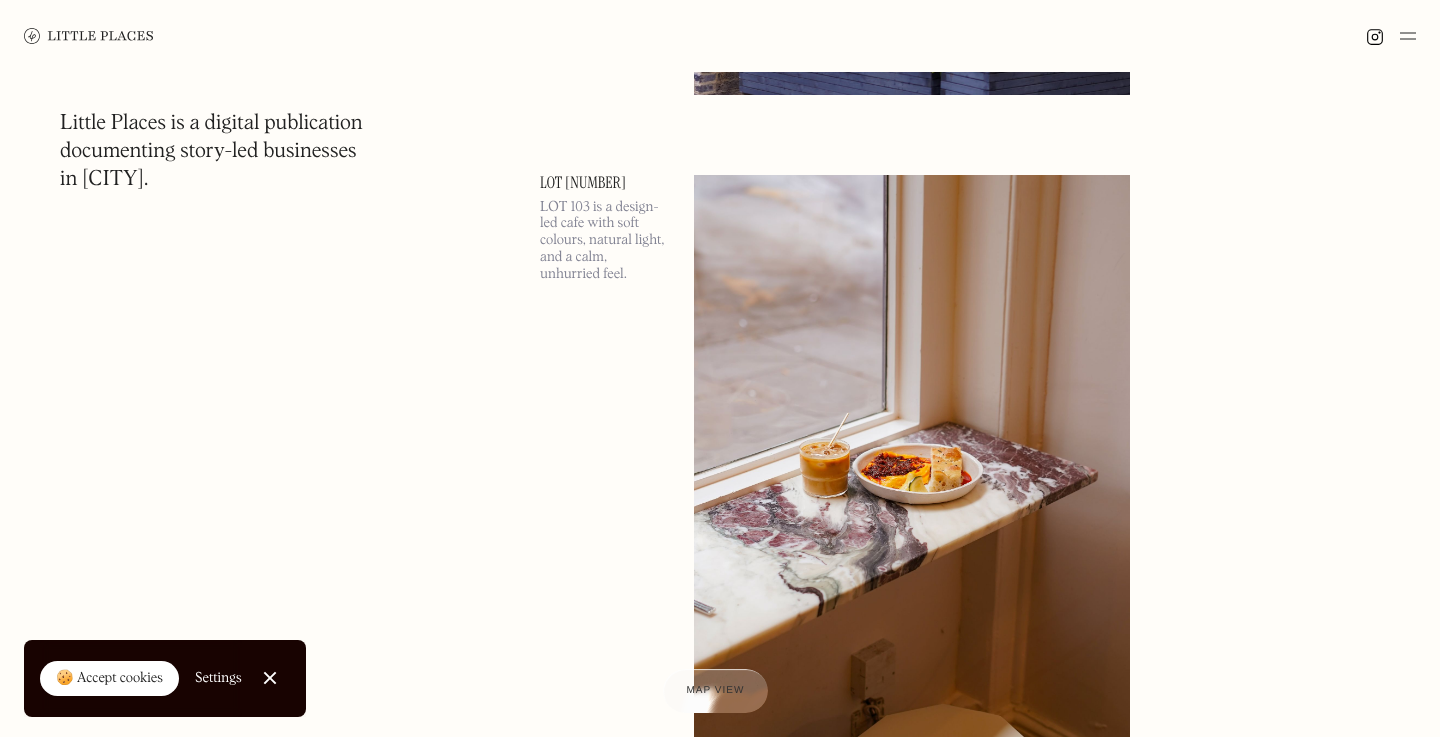 click on "LOT [NUMBER]" at bounding box center (605, 183) 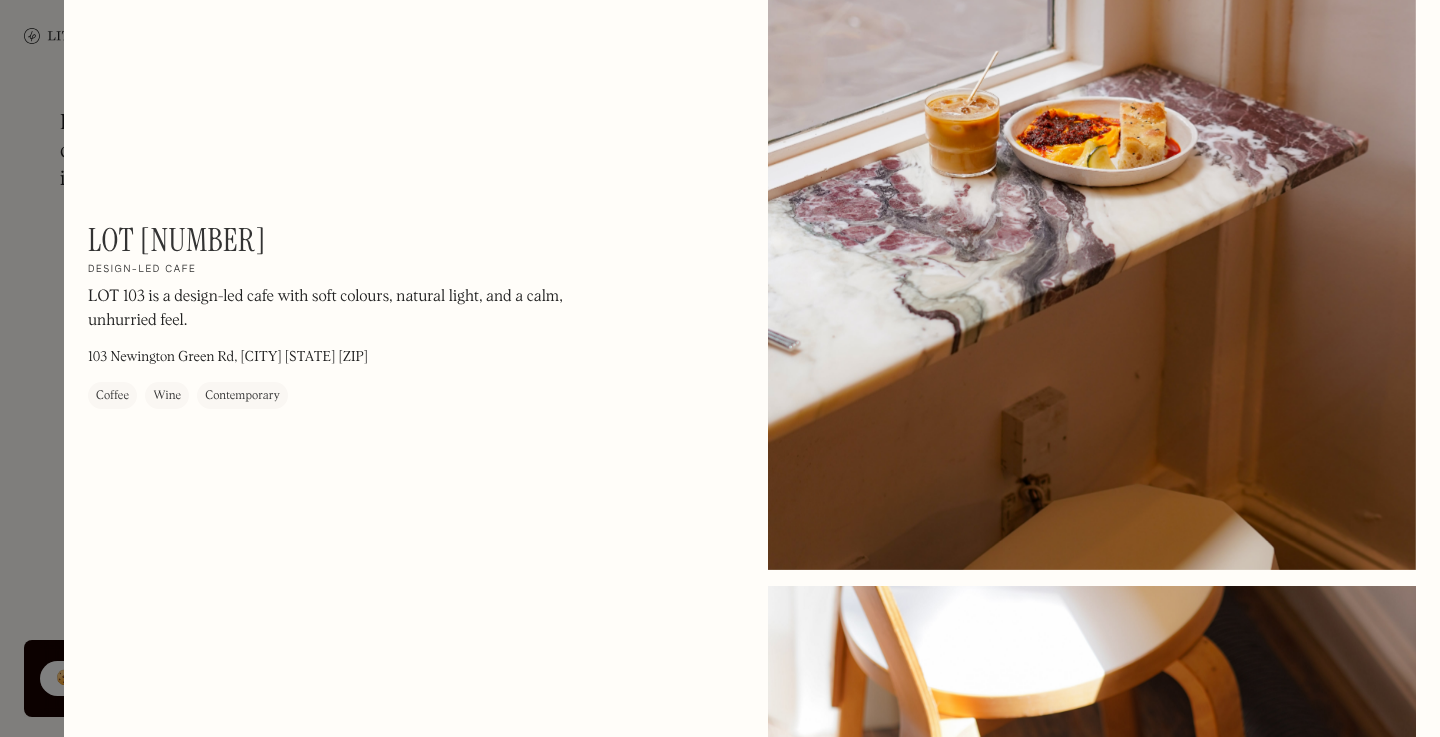 scroll, scrollTop: 0, scrollLeft: 0, axis: both 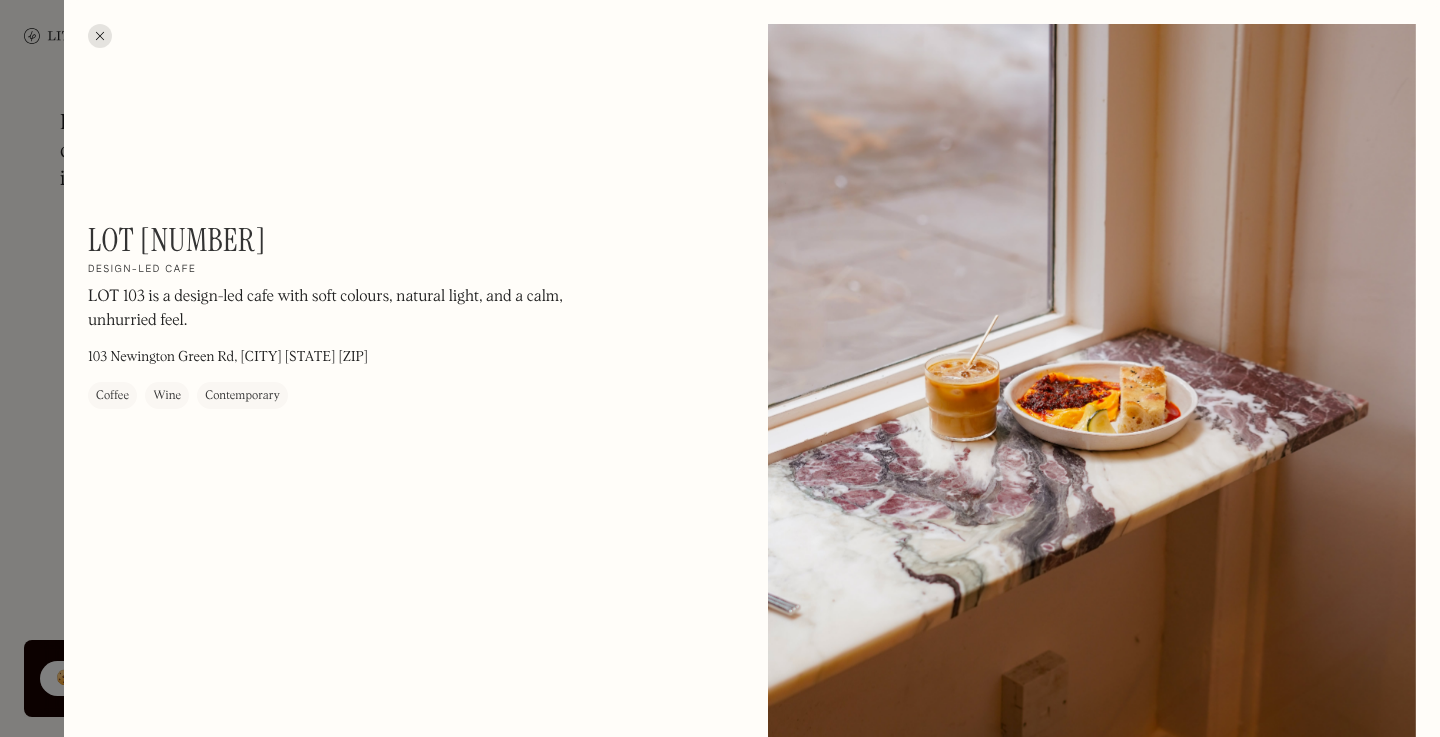 click on "LOT 103 On Our Radar Design-led cafe LOT 103 is a design-led cafe with soft colours, natural light, and a calm, unhurried feel. 103 Newington Green Rd, [CITY] [STATE] [ZIP] Coffee Wine Contemporary On Our Radar This place is On our radar , meaning we love what they do but haven’t had the chance to photograph them yet. No items found. No items found. © The above photo(s) were taken exclusively for the Little Places platform. If you would like to use these images, please contact us to discuss usage rights & rates." at bounding box center [752, 1278] 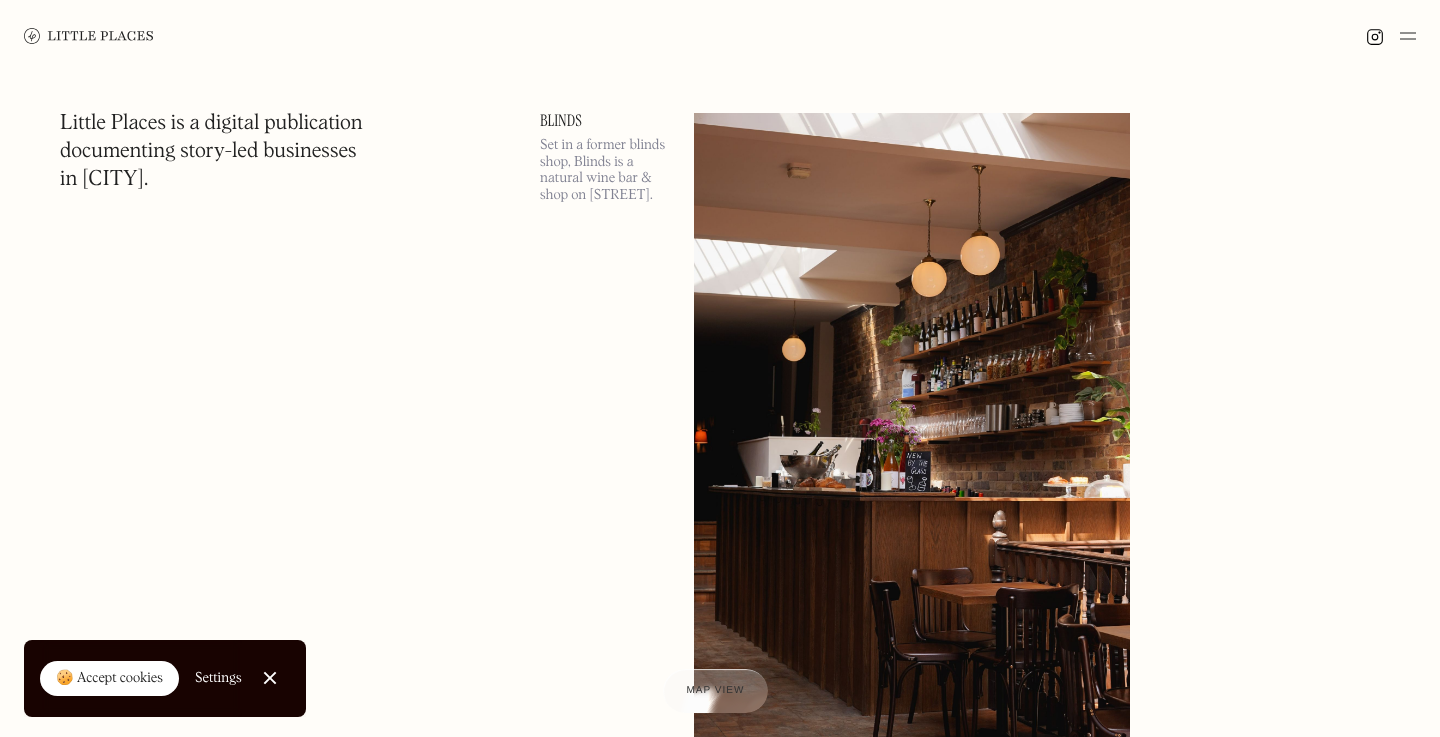 scroll, scrollTop: 9305, scrollLeft: 0, axis: vertical 